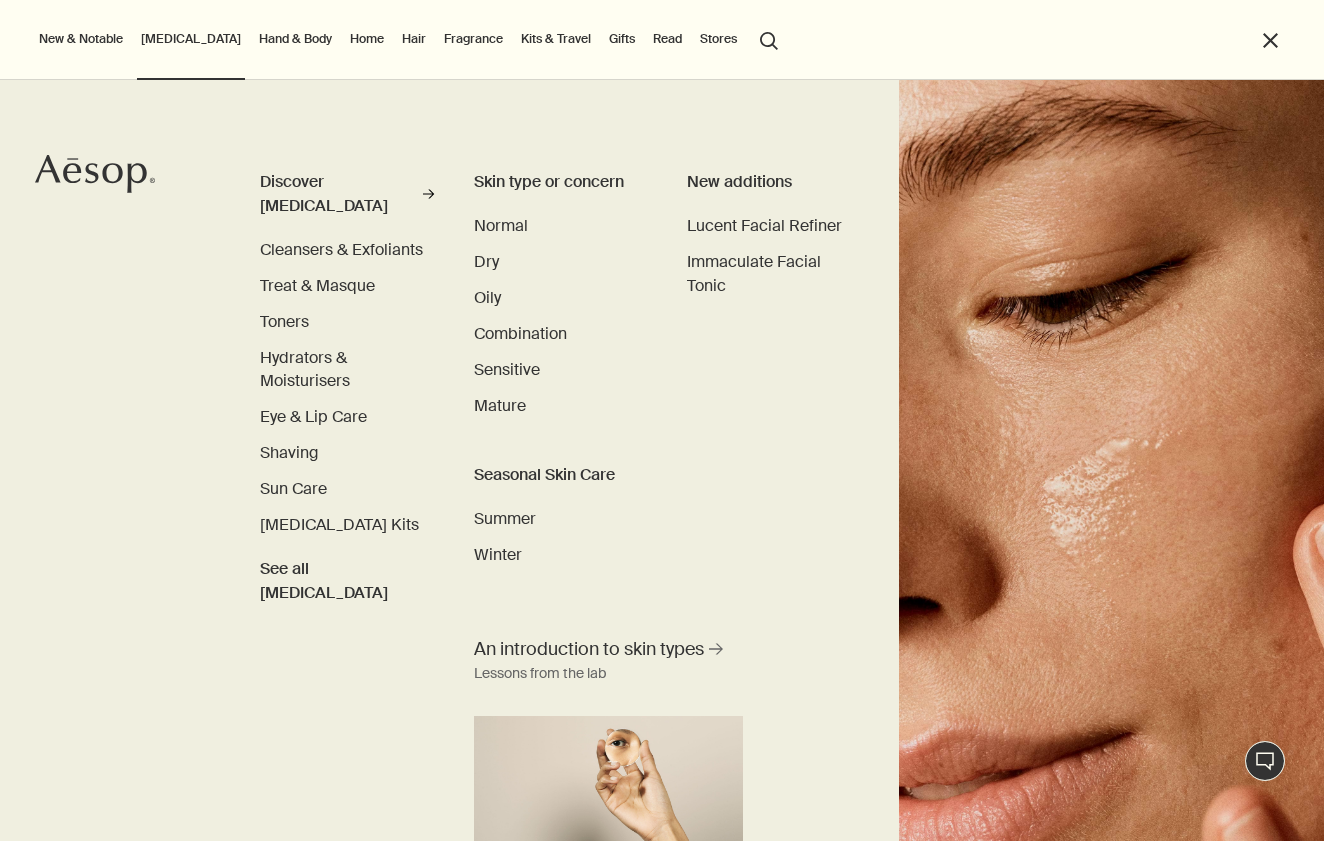 scroll, scrollTop: 0, scrollLeft: 0, axis: both 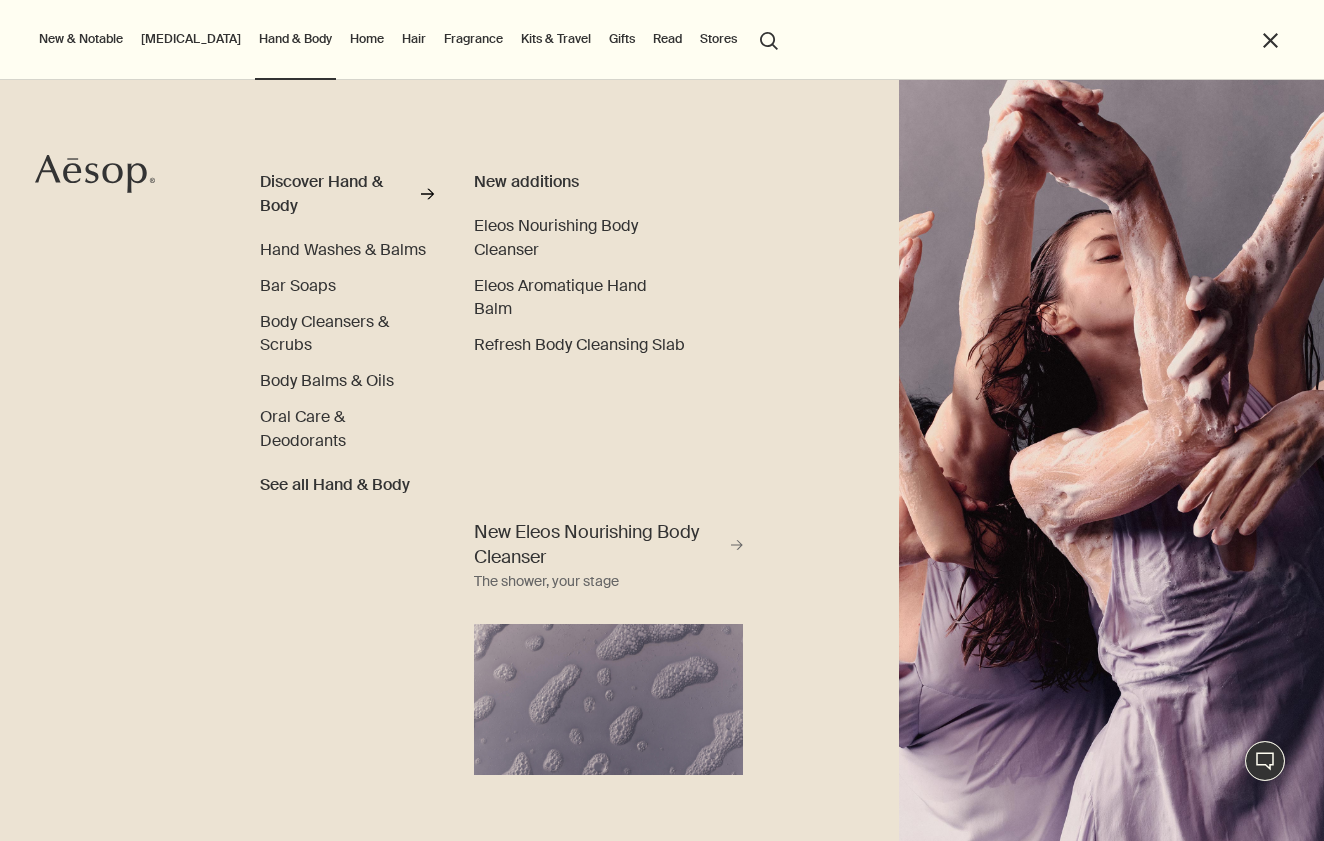 click on "Skin Care Discover Skin Care   rightArrow Cleansers & Exfoliants Treat & Masque Toners Hydrators & Moisturisers Eye & Lip Care Shaving Sun Care Skin Care Kits See all Skin Care Skin type or concern Normal Dry Oily Combination Sensitive Mature Seasonal Skin Care Summer Winter New additions Lucent Facial Refiner Immaculate Facial Tonic An introduction to skin types   rightArrow Lessons from the lab" at bounding box center [191, 40] 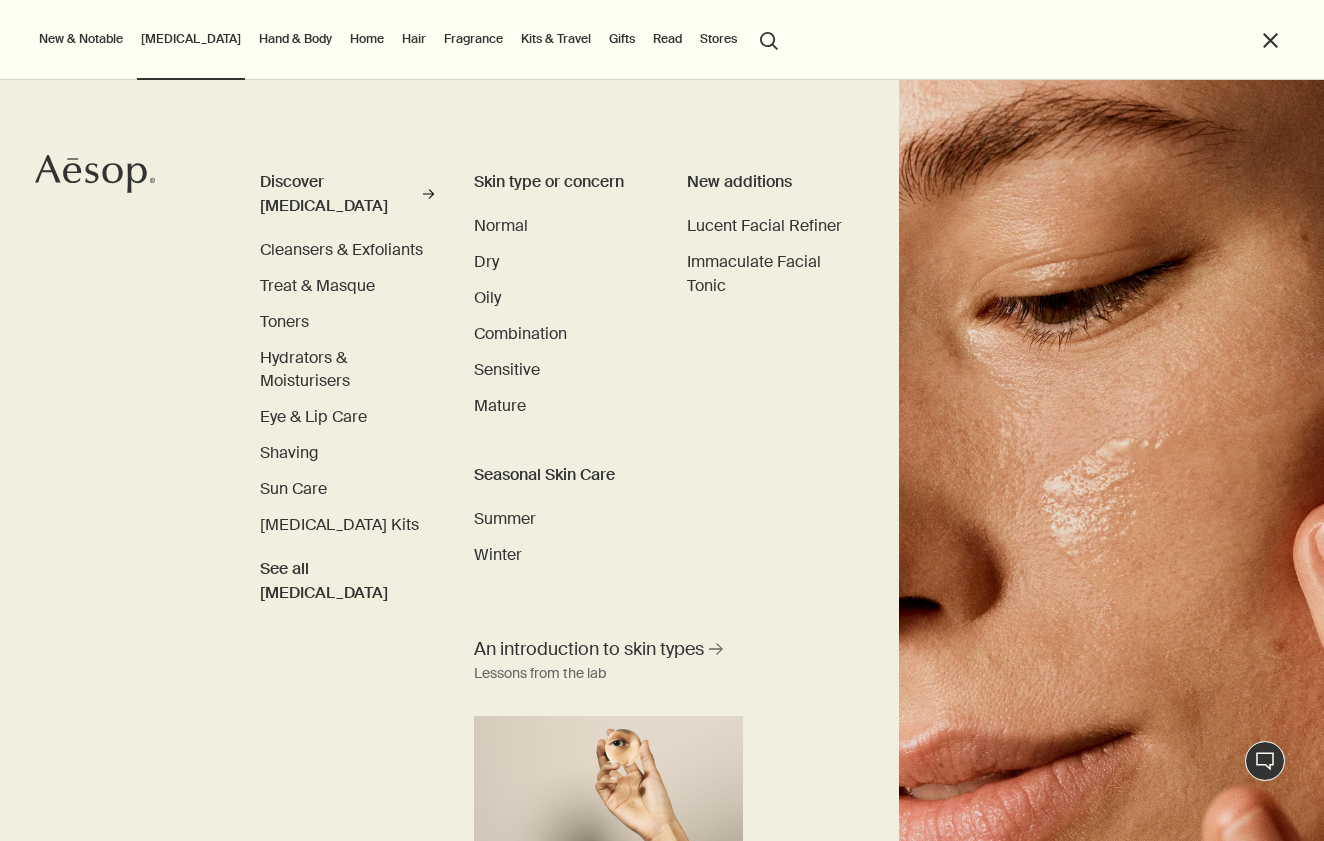 click on "New & Notable" at bounding box center [81, 39] 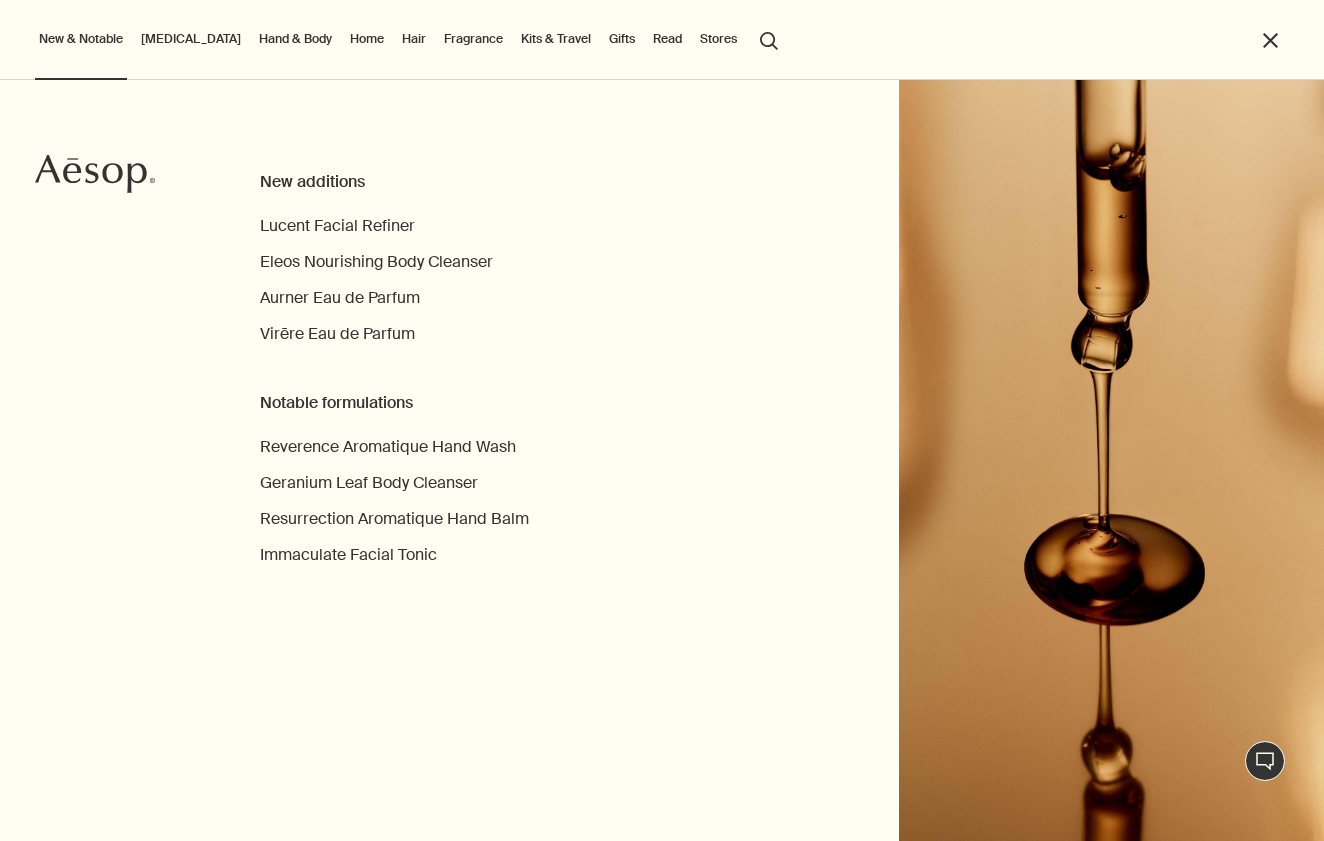 click on "Hand & Body" at bounding box center (295, 39) 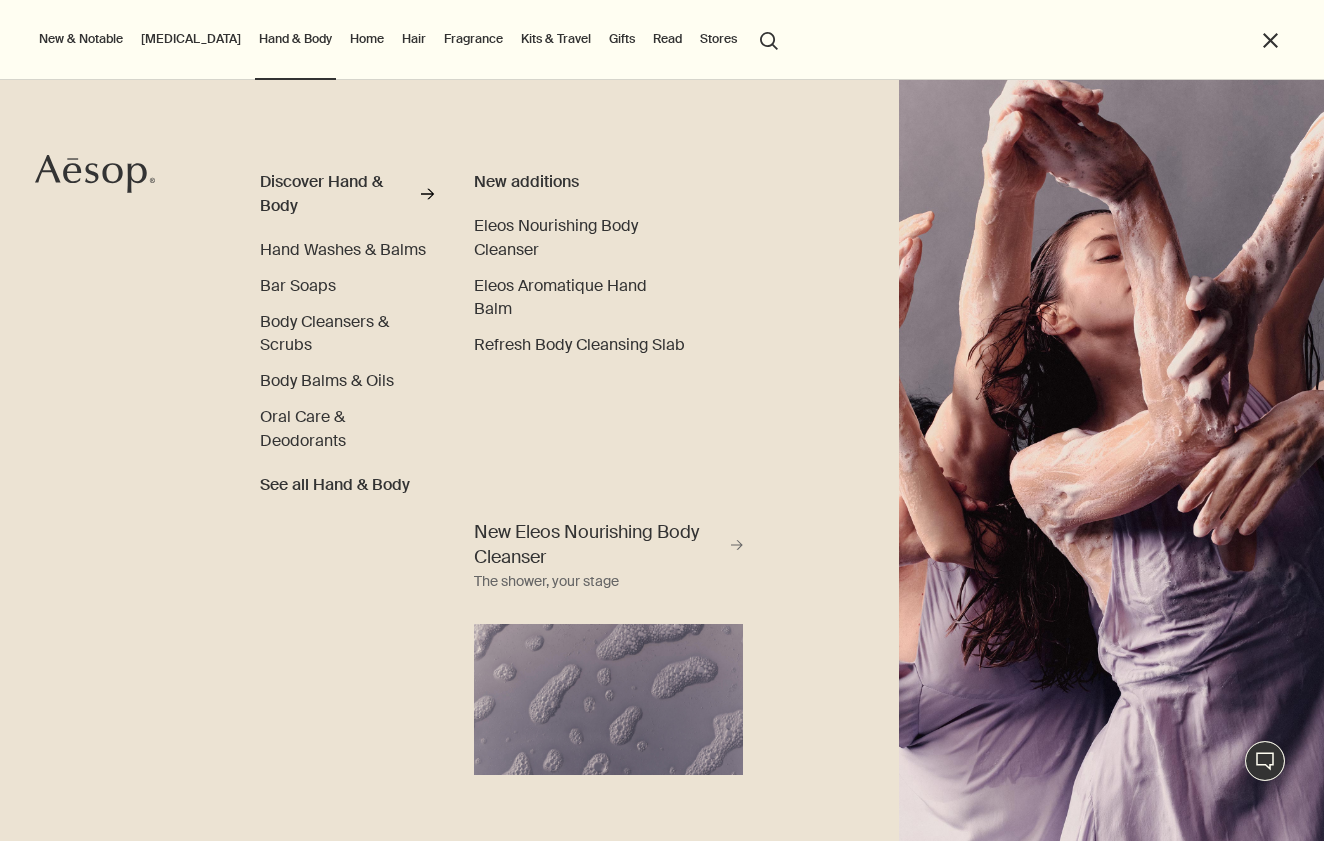 click on "Hair" at bounding box center (414, 39) 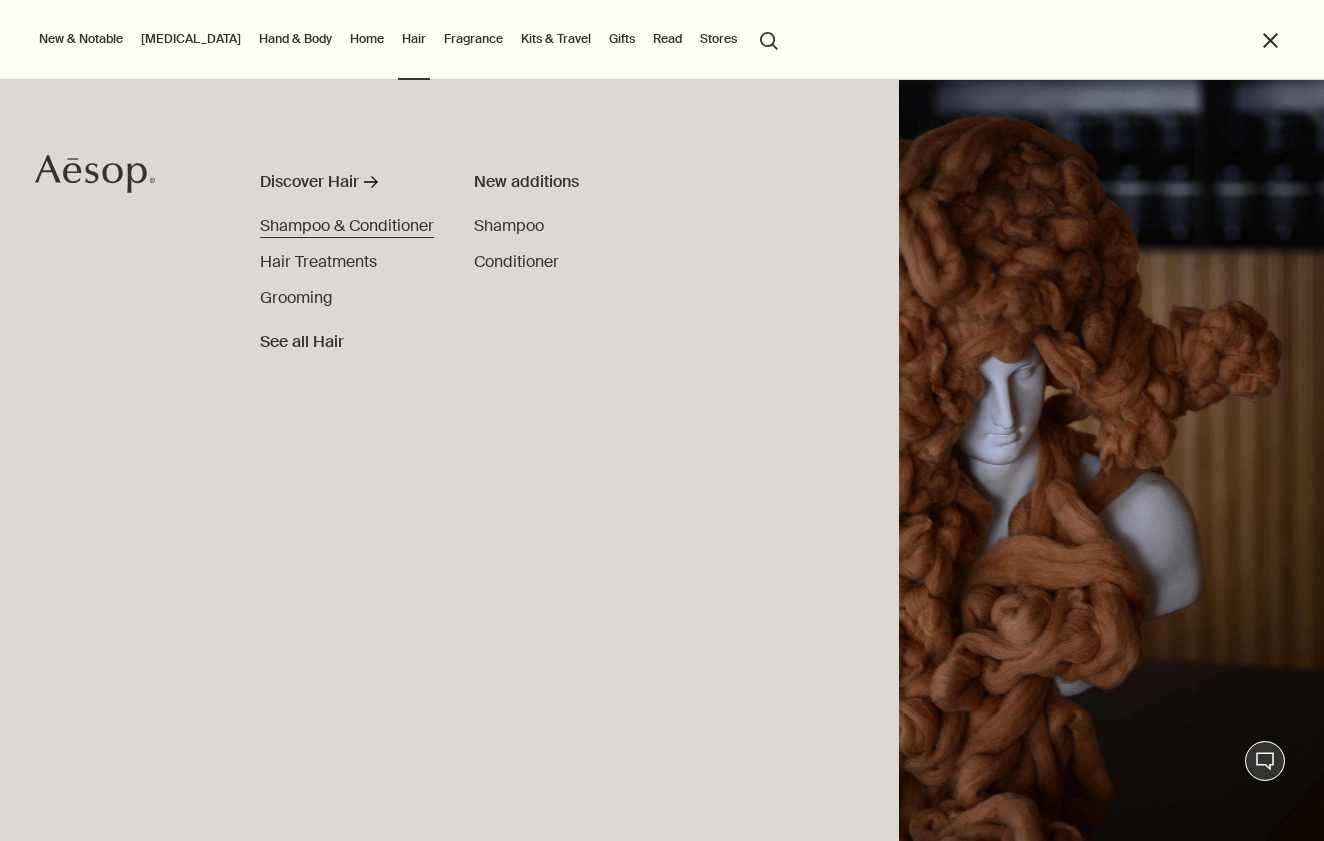 click on "Shampoo & Conditioner" at bounding box center (347, 225) 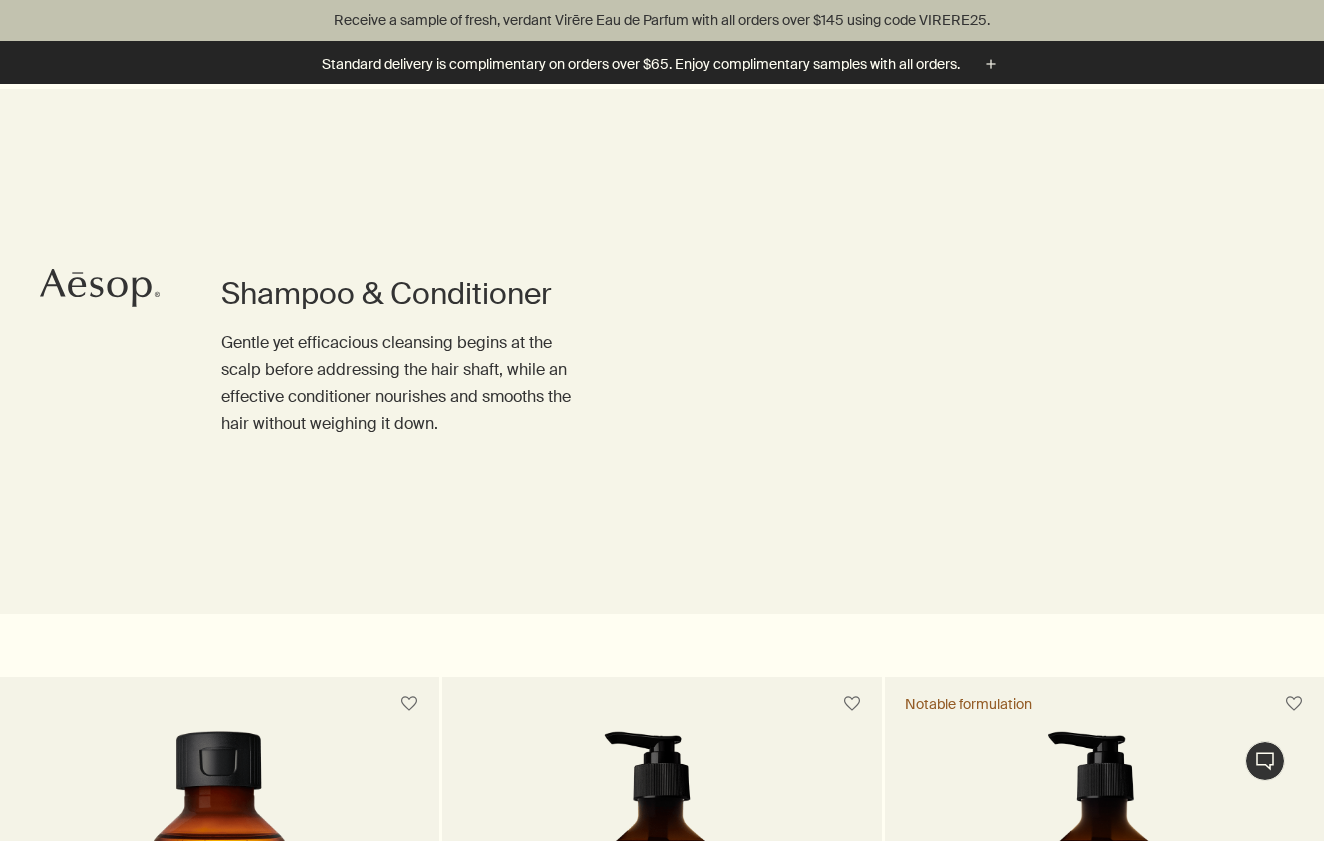 scroll, scrollTop: 707, scrollLeft: 0, axis: vertical 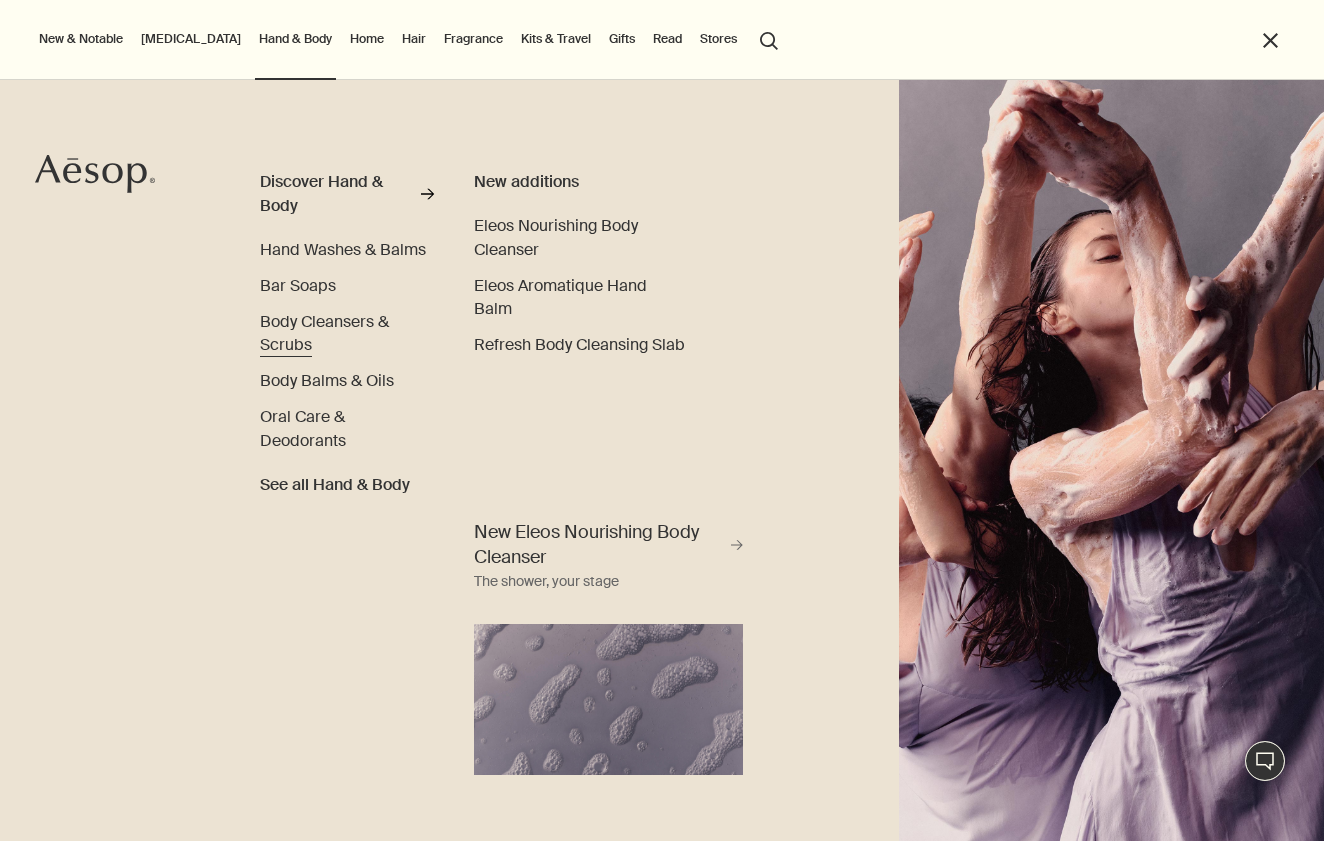 click on "Body Cleansers & Scrubs" at bounding box center (324, 333) 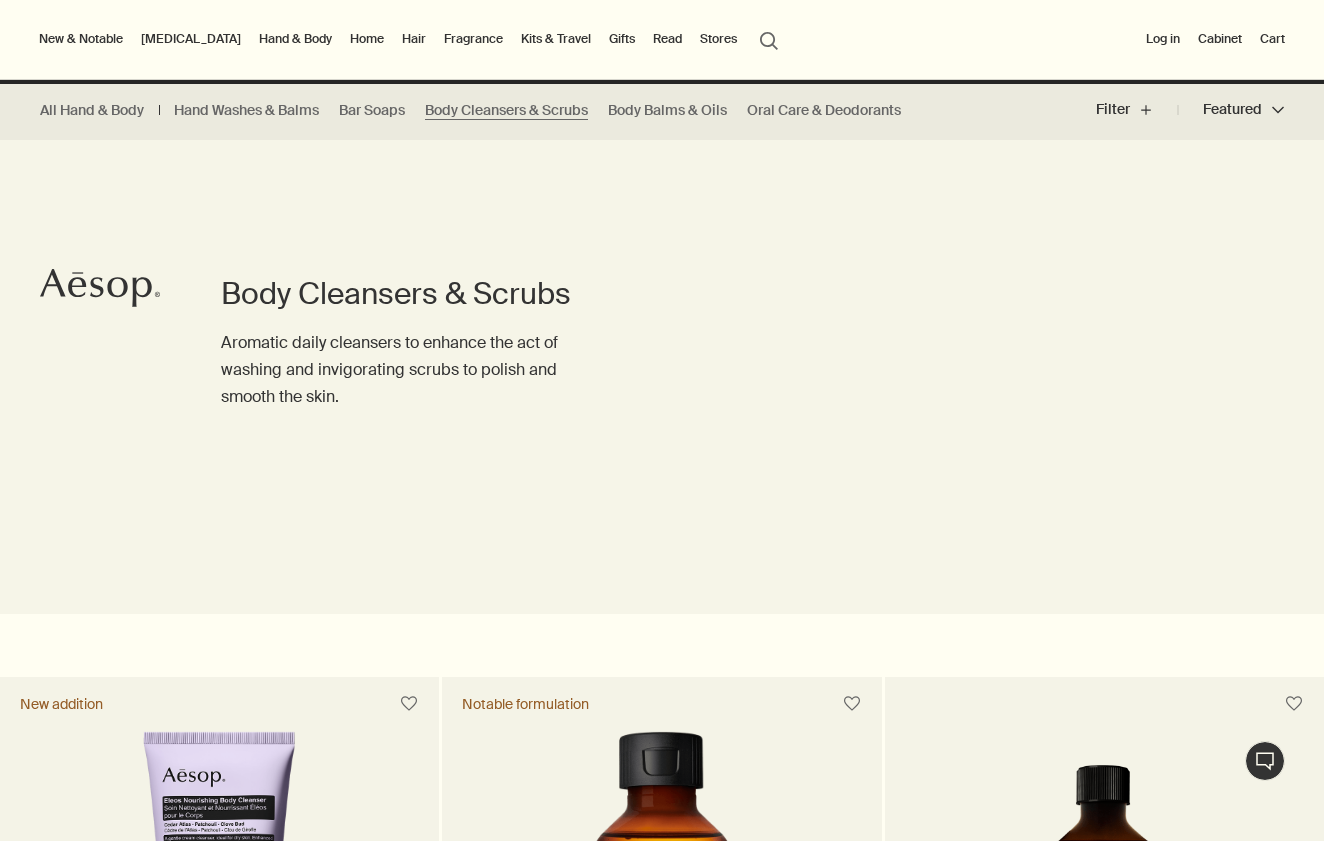 scroll, scrollTop: 702, scrollLeft: 0, axis: vertical 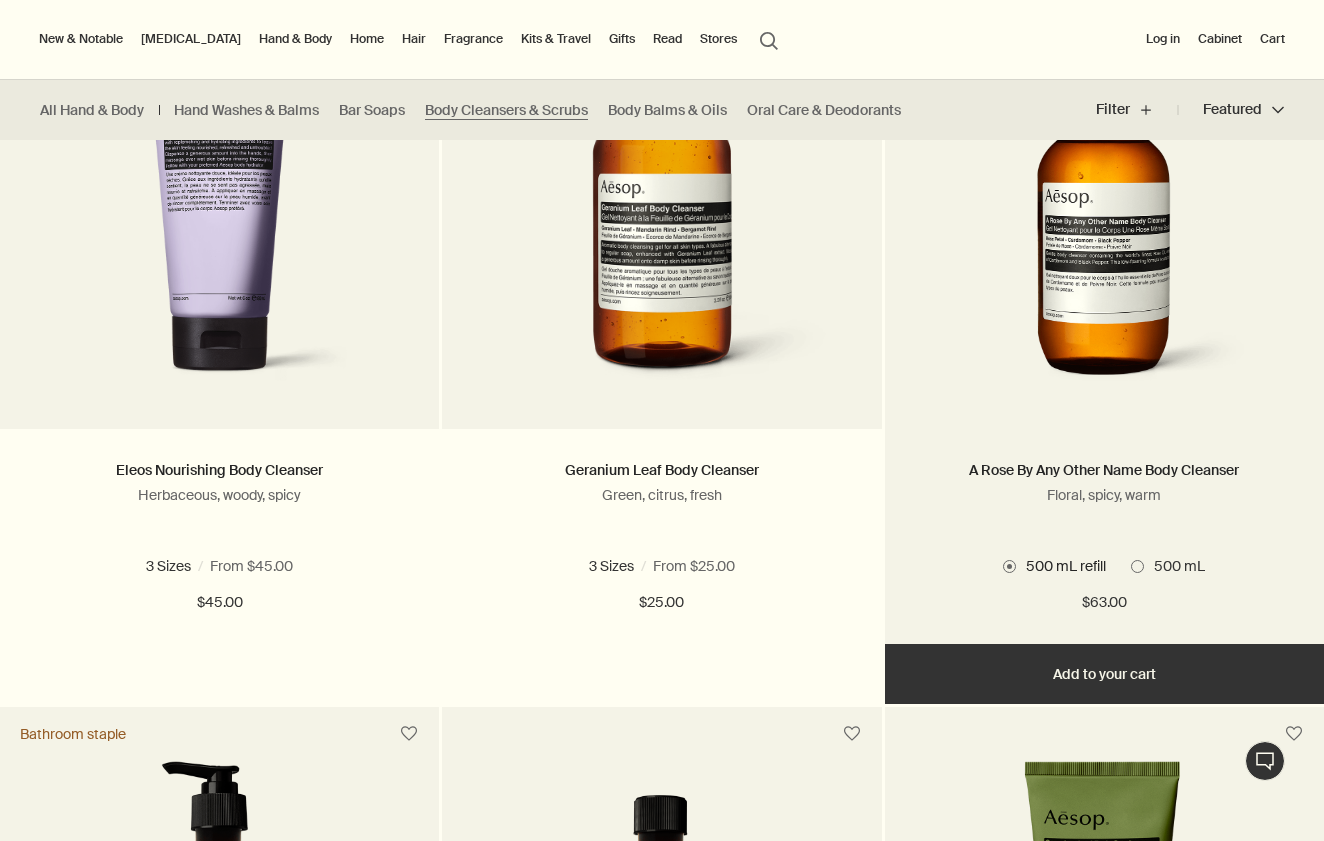 click at bounding box center [1137, 566] 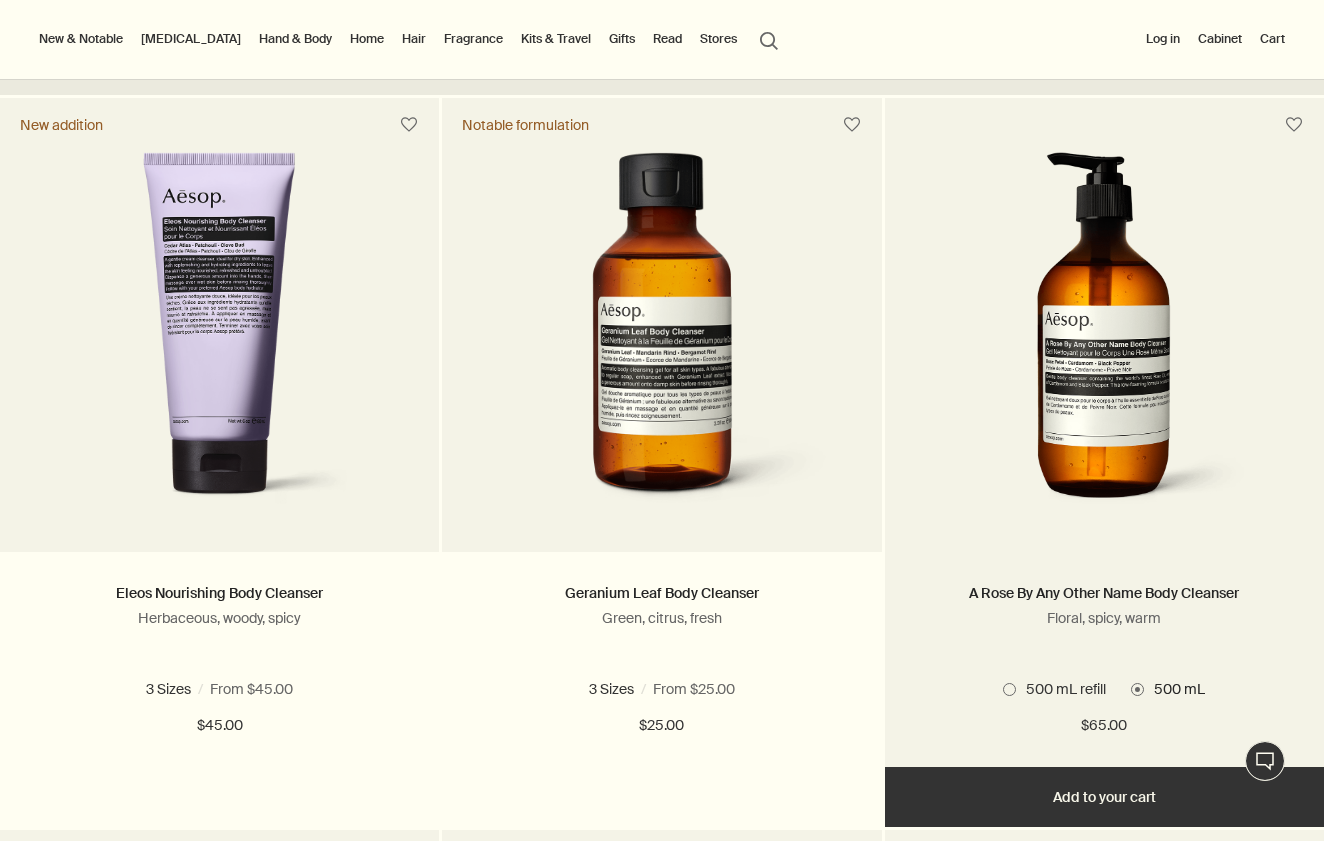 scroll, scrollTop: 547, scrollLeft: 0, axis: vertical 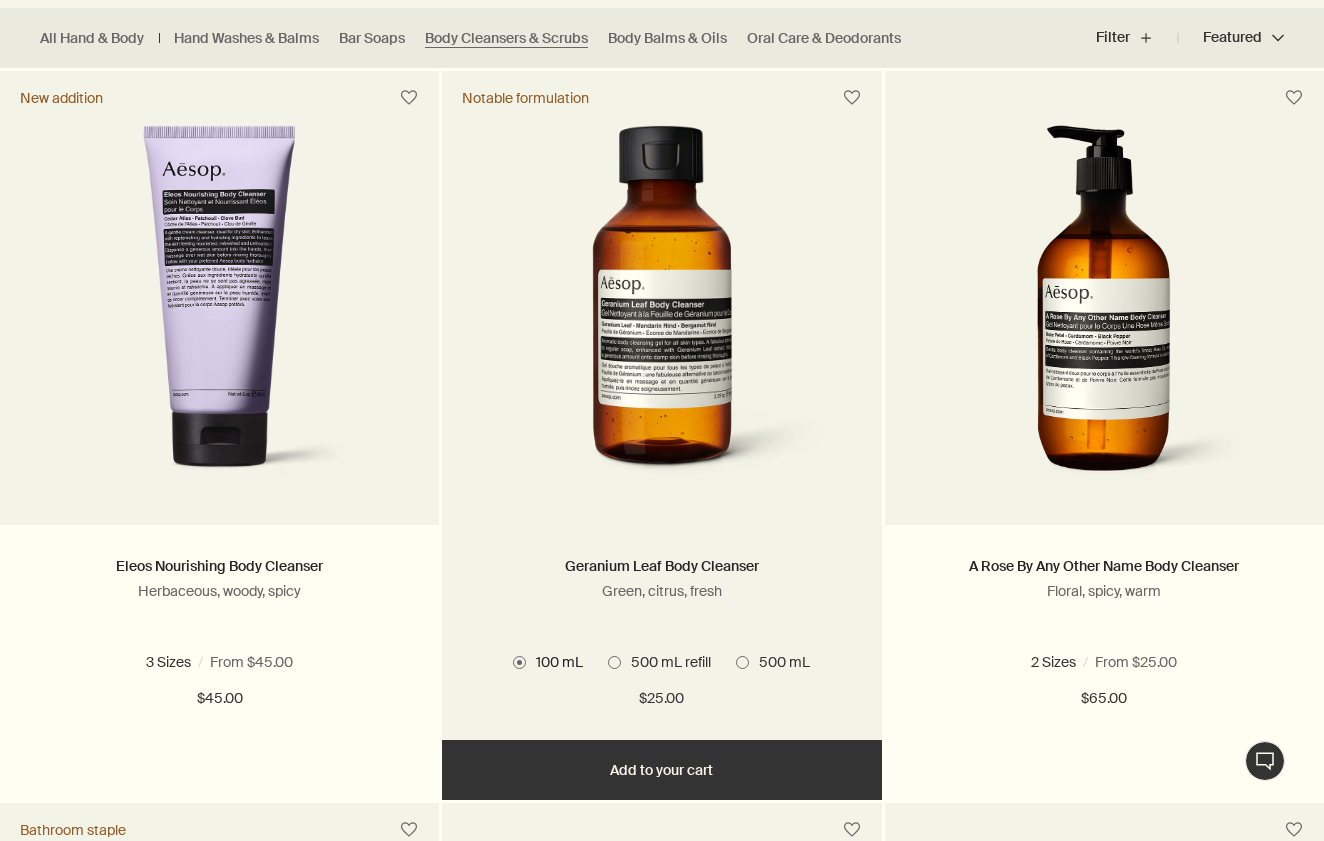 click on "500 mL" at bounding box center (779, 662) 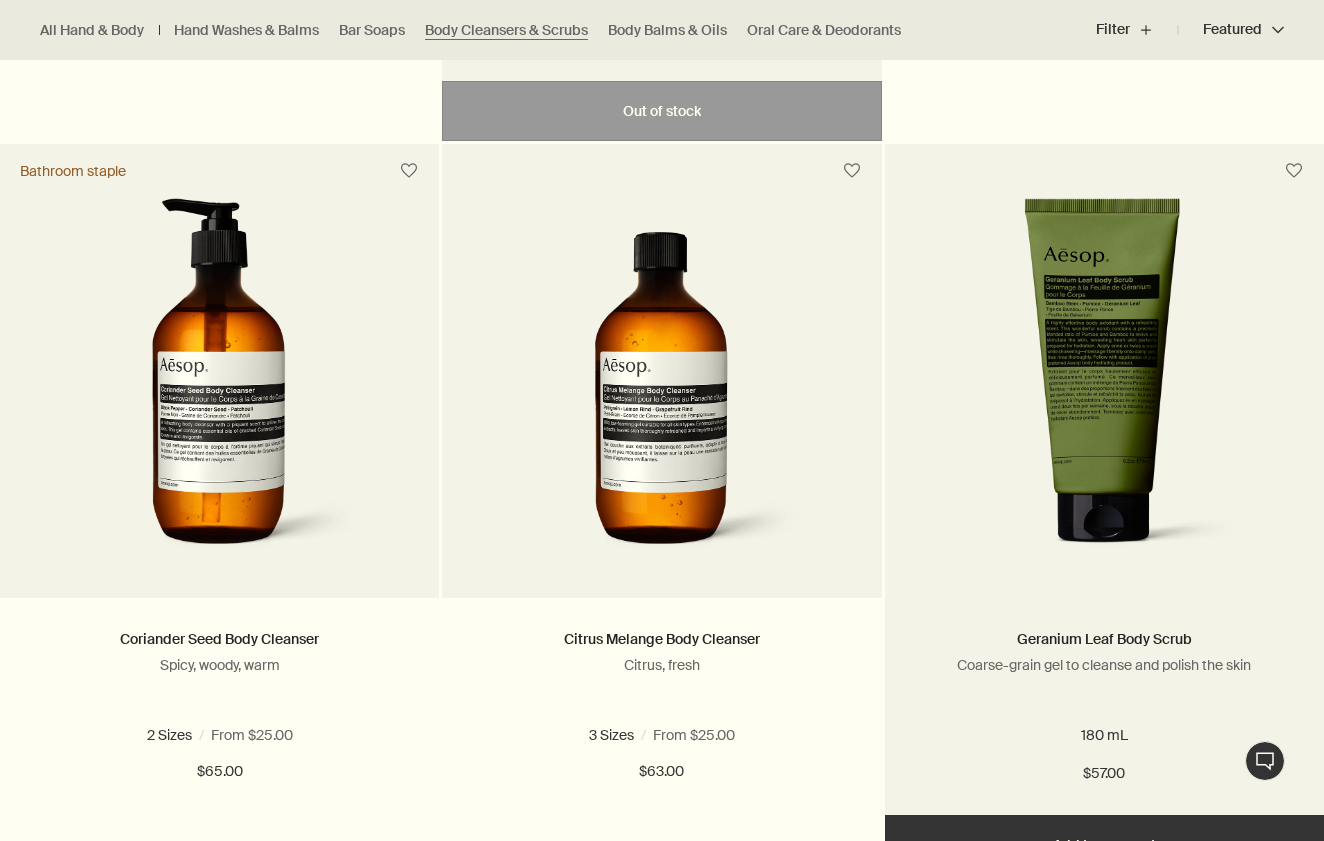 scroll, scrollTop: 1272, scrollLeft: 0, axis: vertical 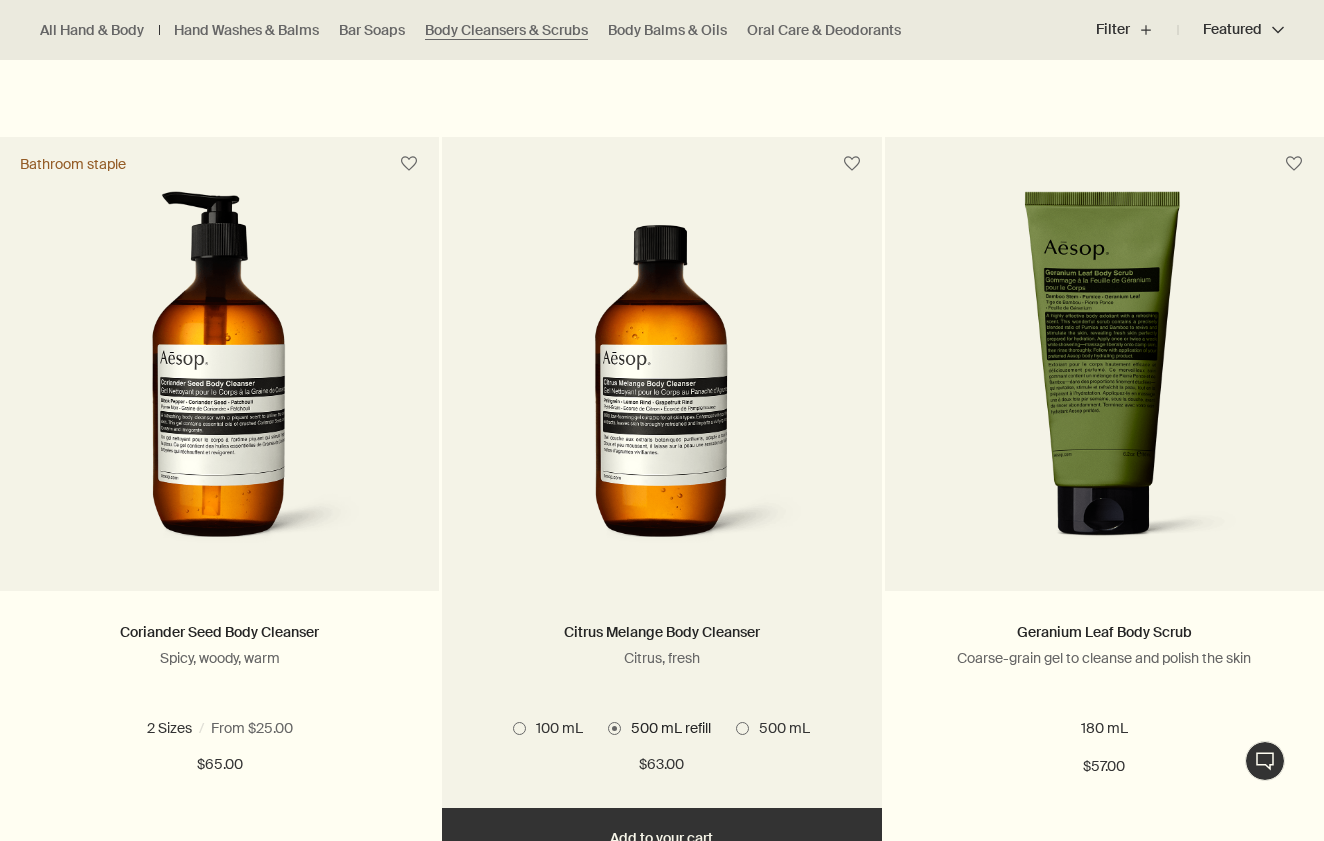 click on "500 mL" at bounding box center [779, 728] 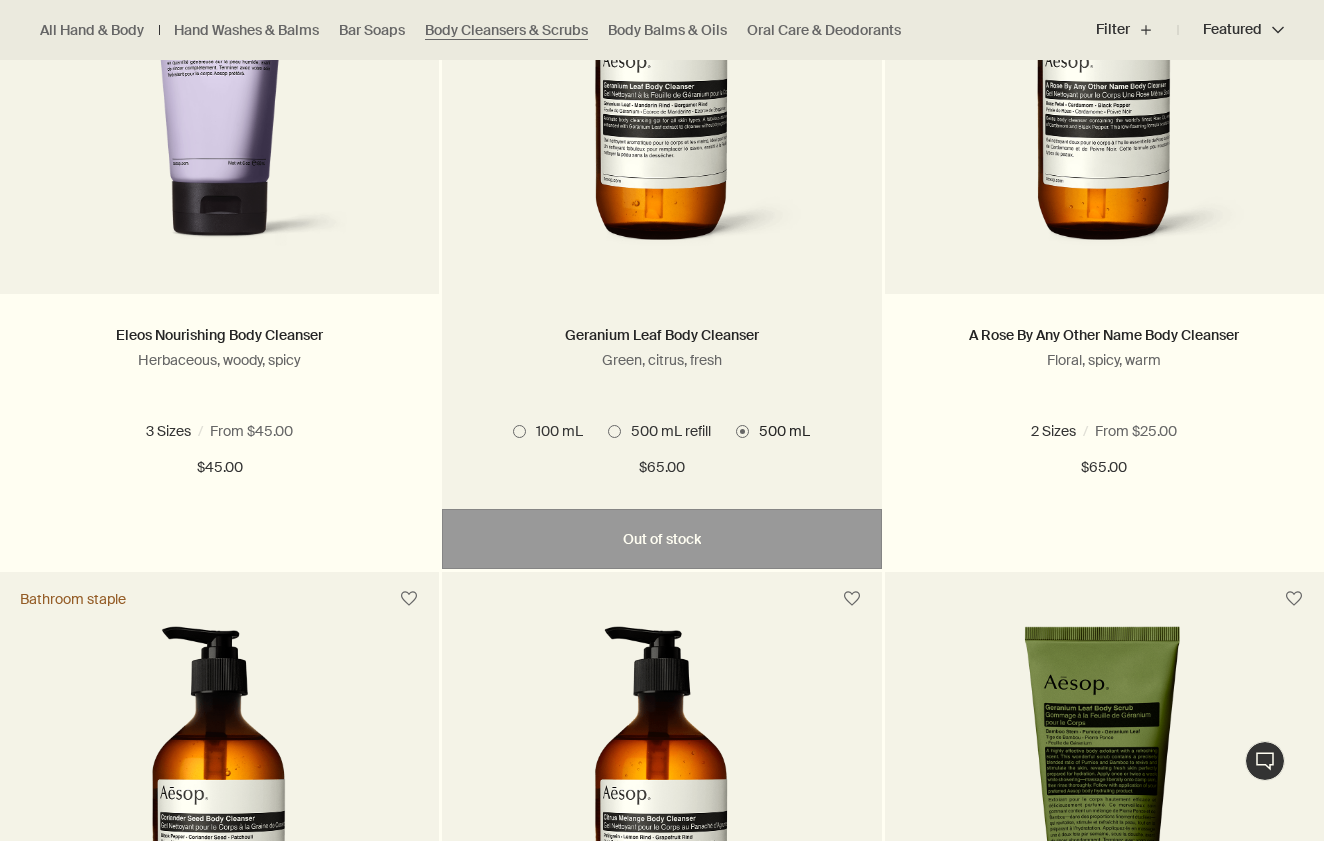 scroll, scrollTop: 1468, scrollLeft: 0, axis: vertical 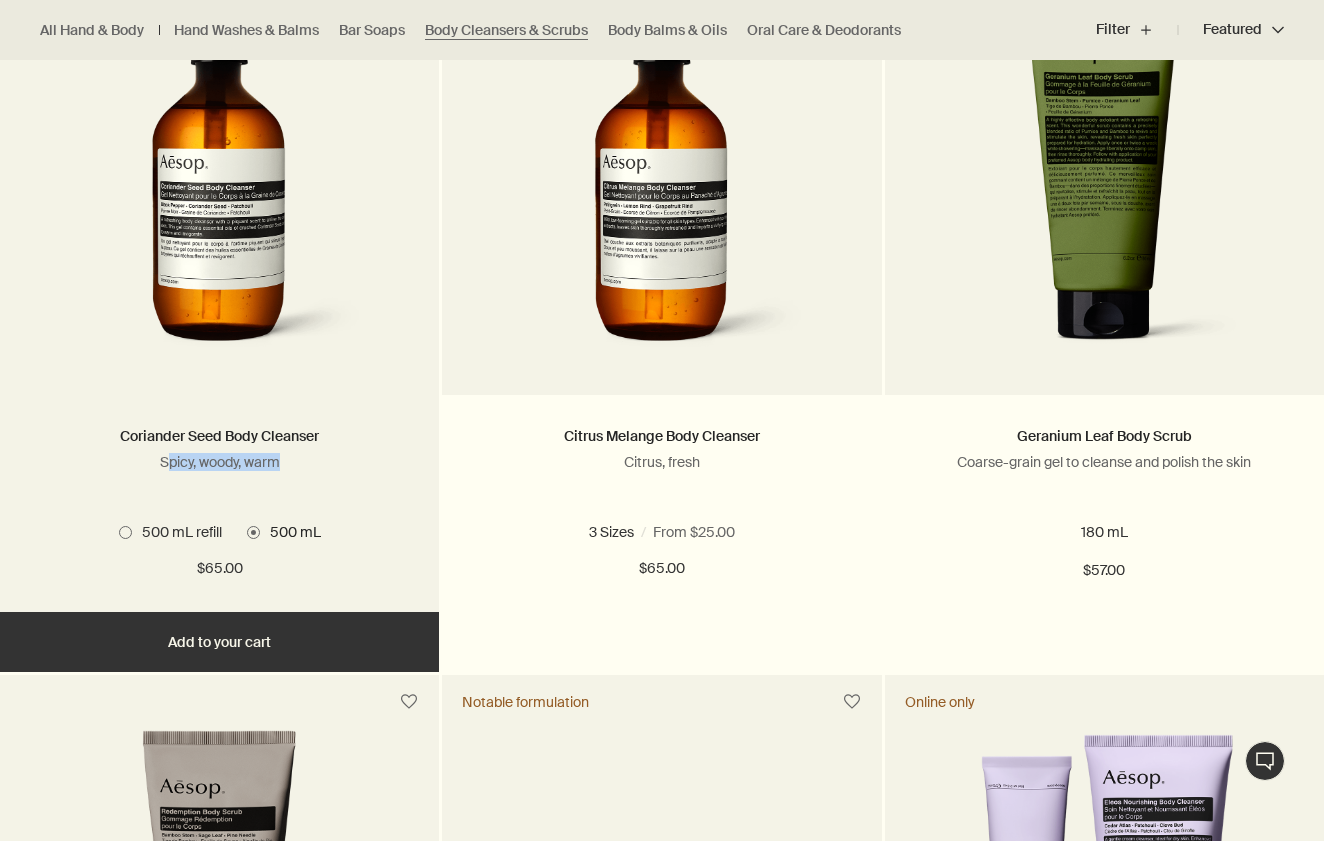 drag, startPoint x: 166, startPoint y: 457, endPoint x: 277, endPoint y: 452, distance: 111.11256 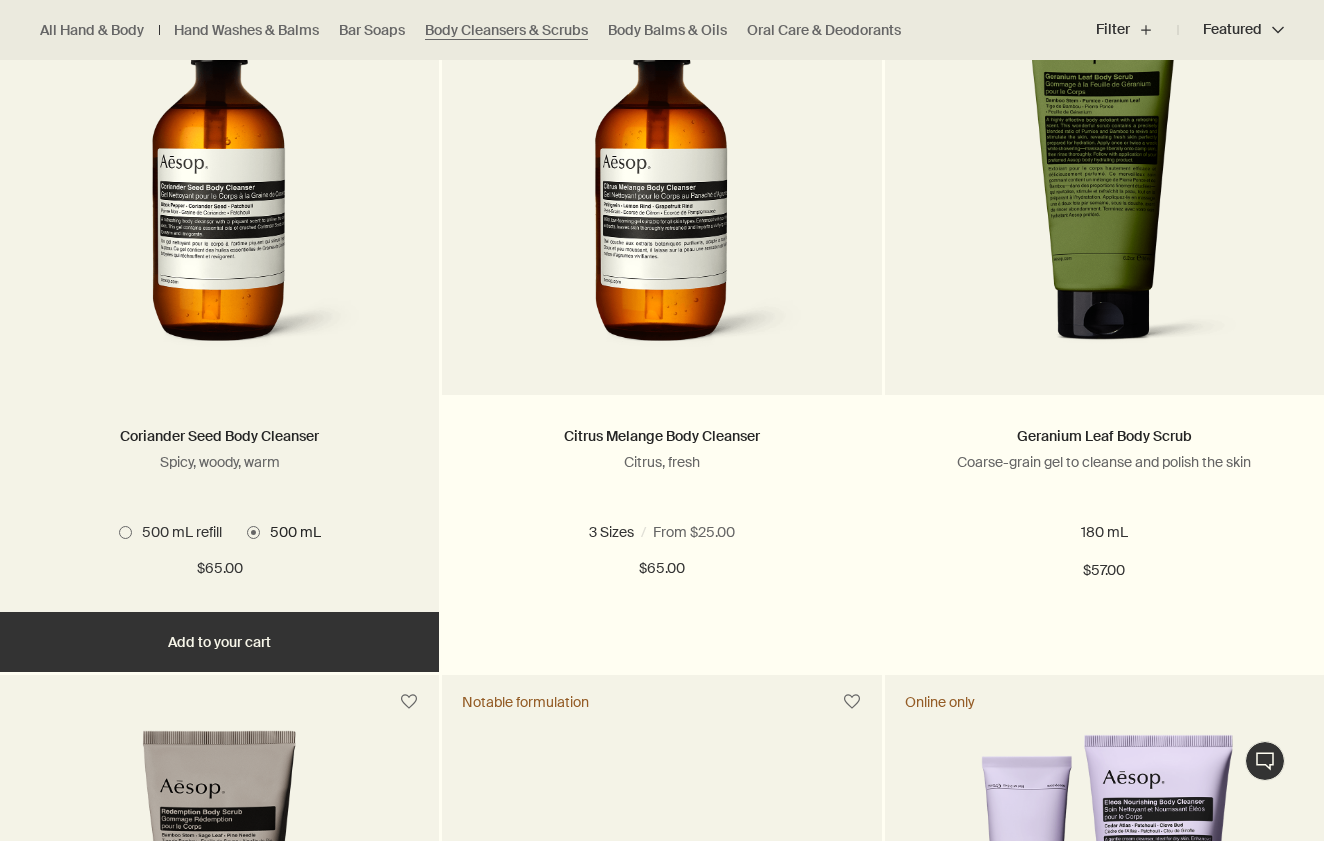 click on "Coriander Seed Body Cleanser Spicy, woody, warm" at bounding box center [219, 466] 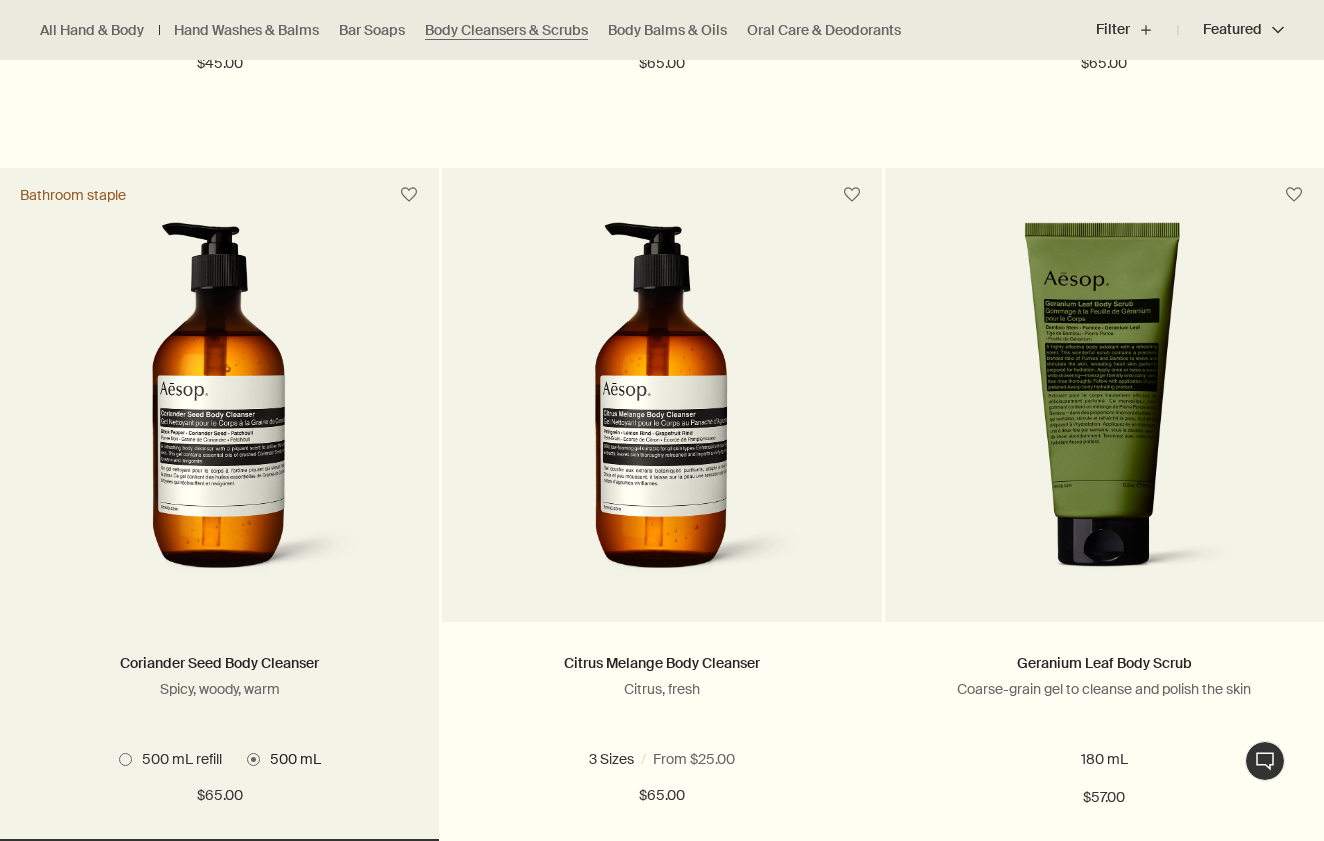 scroll, scrollTop: 1251, scrollLeft: 0, axis: vertical 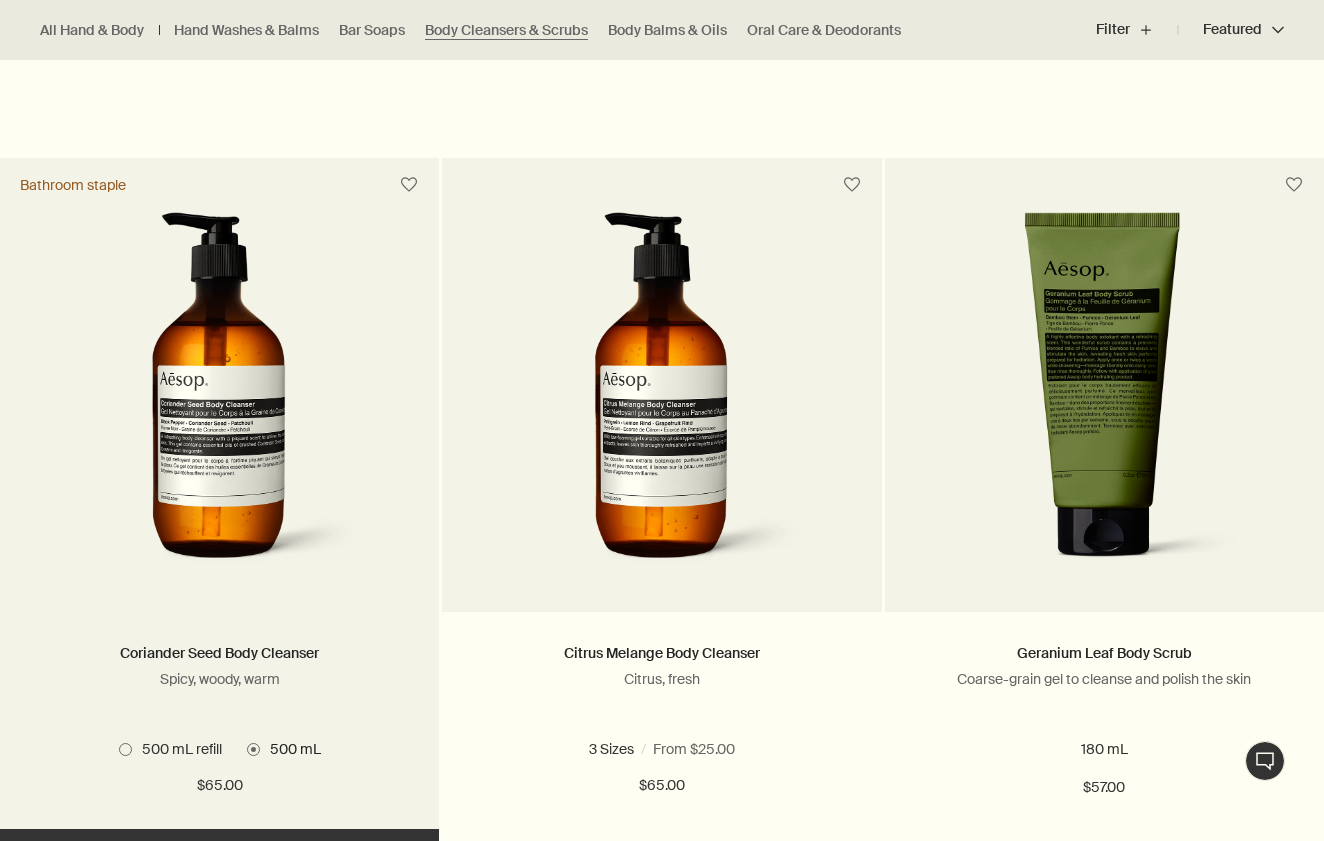 drag, startPoint x: 123, startPoint y: 638, endPoint x: 204, endPoint y: 639, distance: 81.00617 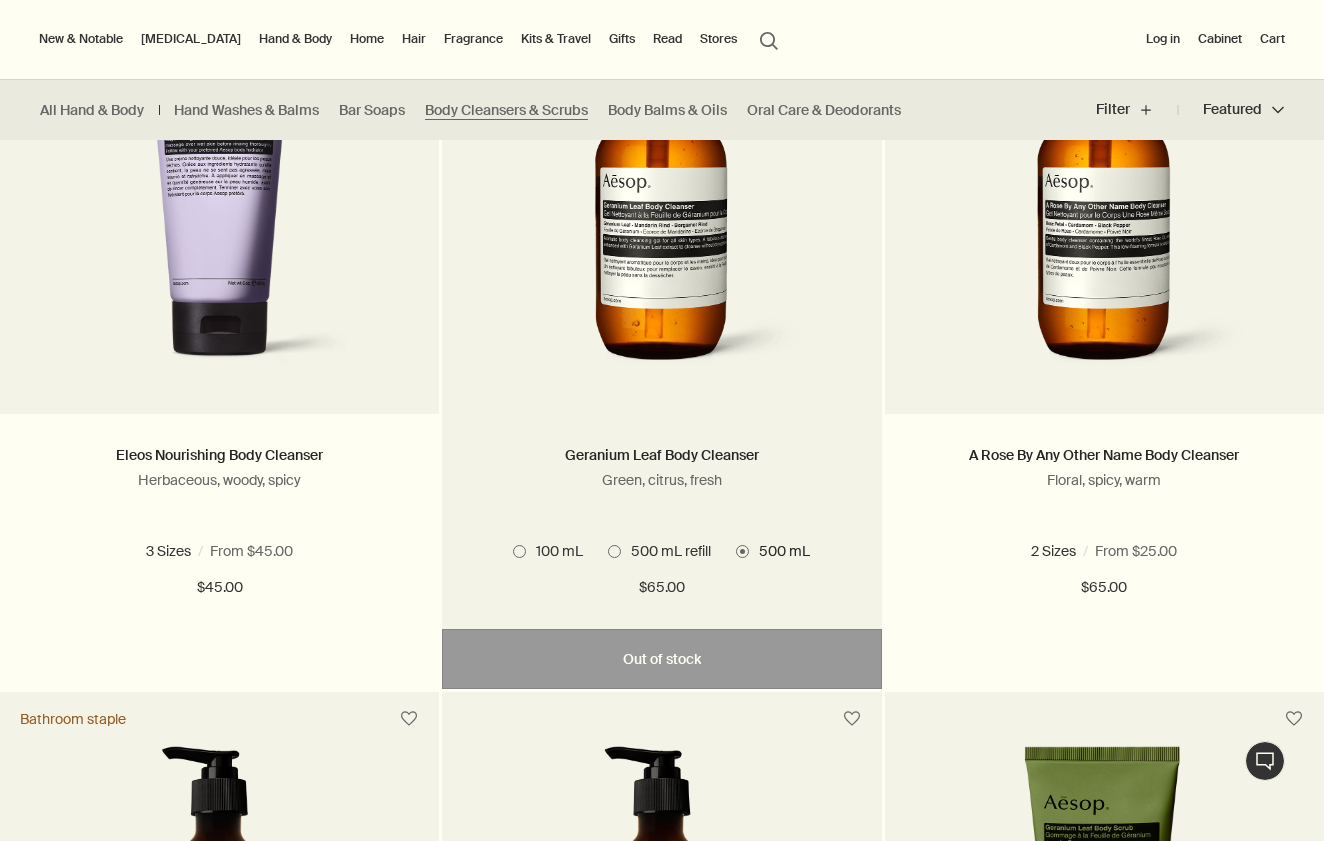 scroll, scrollTop: 681, scrollLeft: 0, axis: vertical 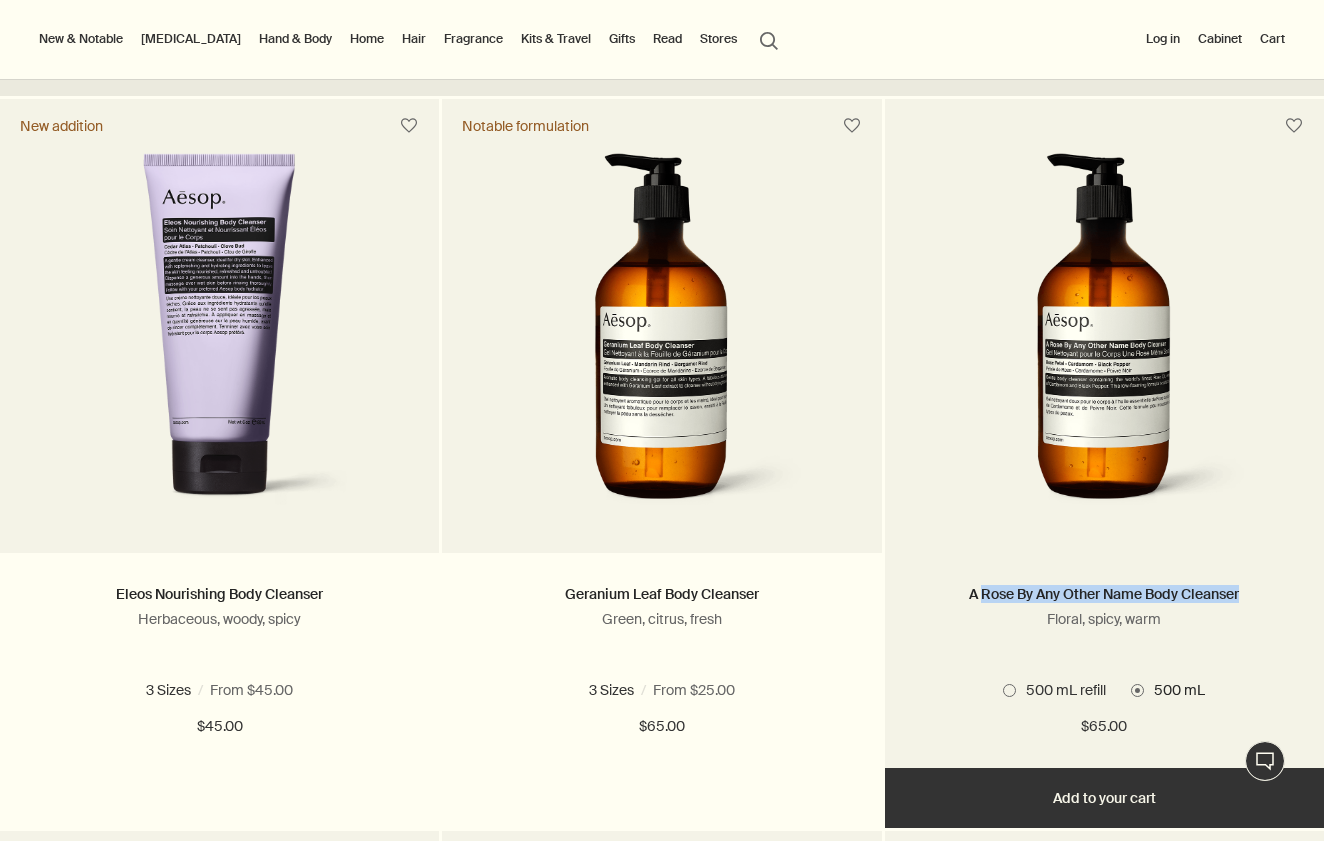 drag, startPoint x: 978, startPoint y: 584, endPoint x: 1194, endPoint y: 607, distance: 217.22108 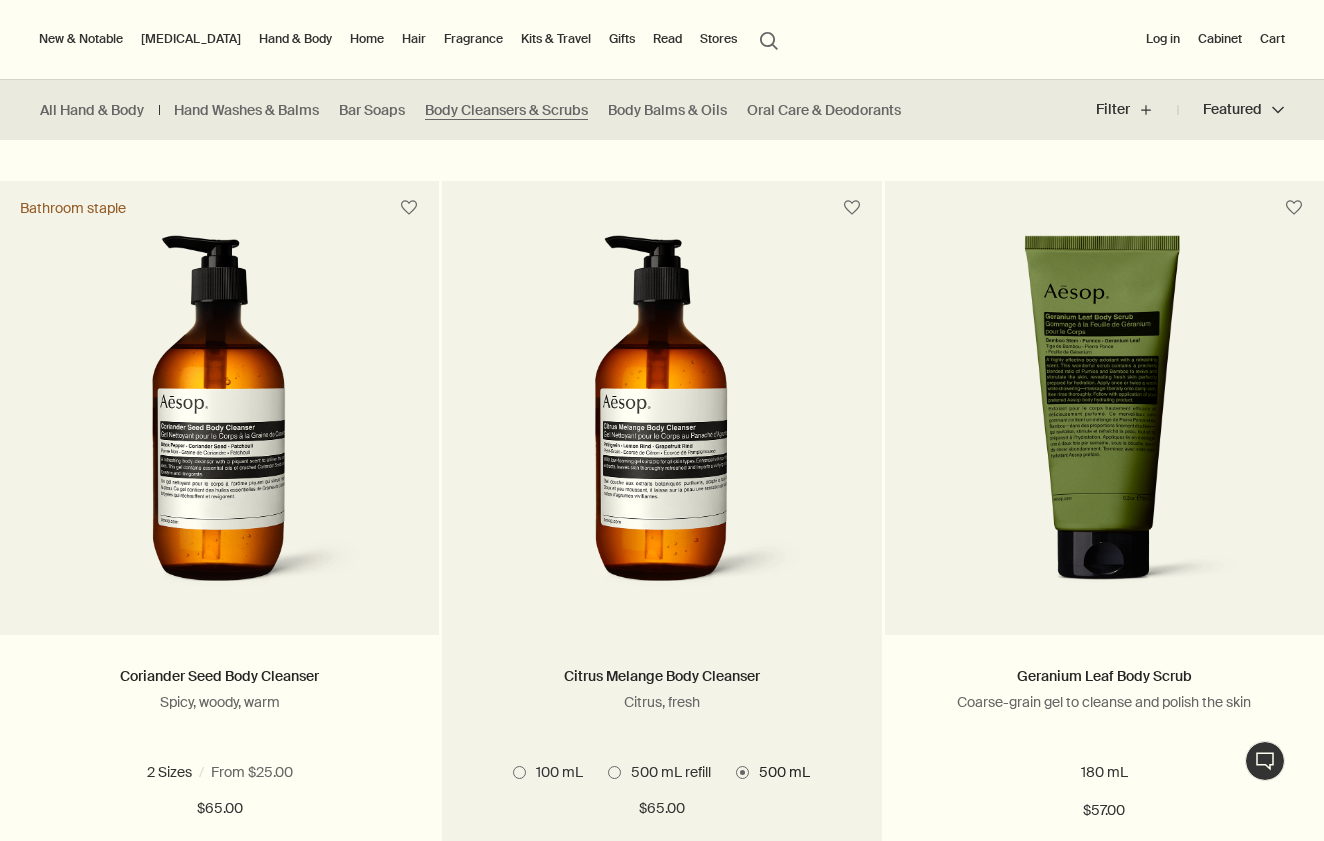 scroll, scrollTop: 783, scrollLeft: 0, axis: vertical 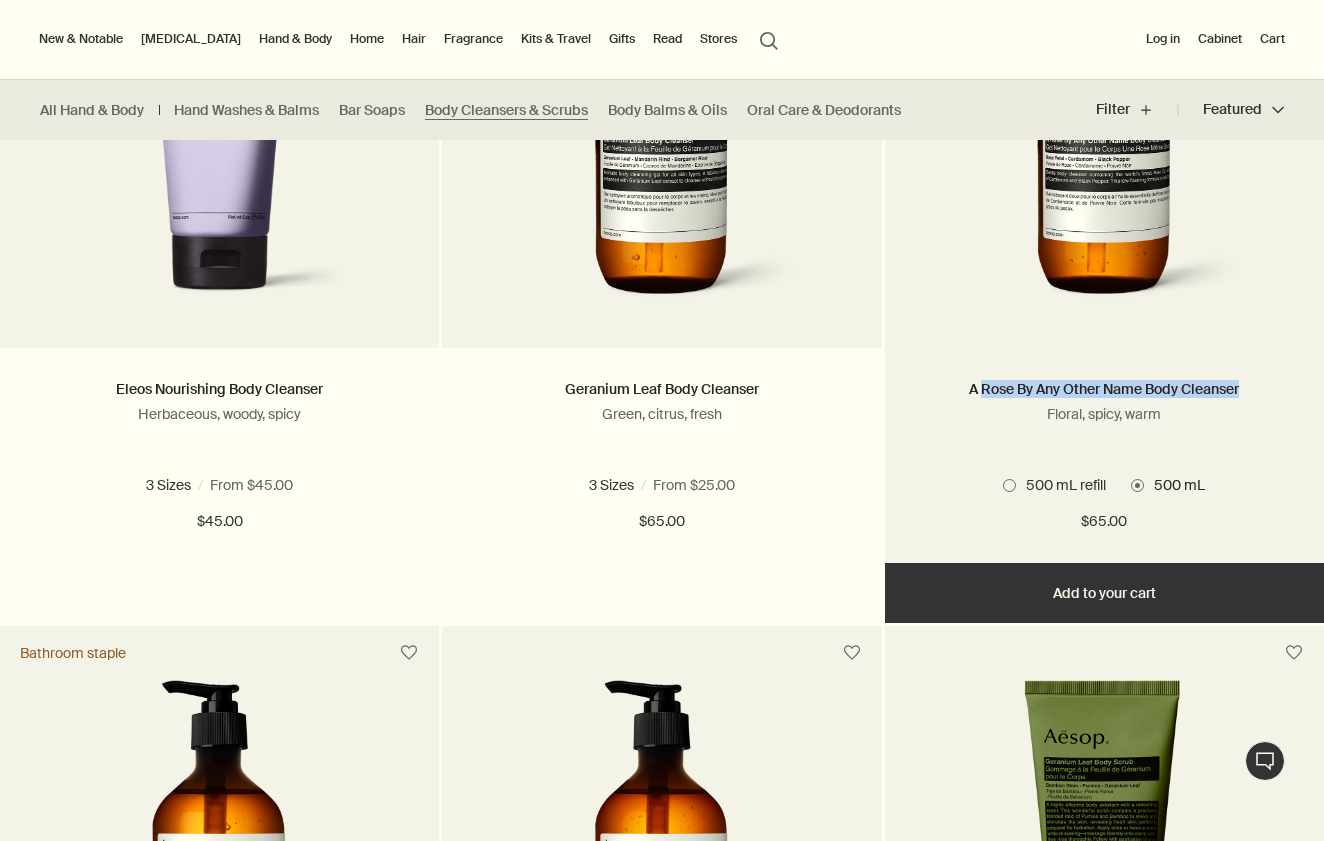 click on "Add Add to your cart" at bounding box center (1104, 593) 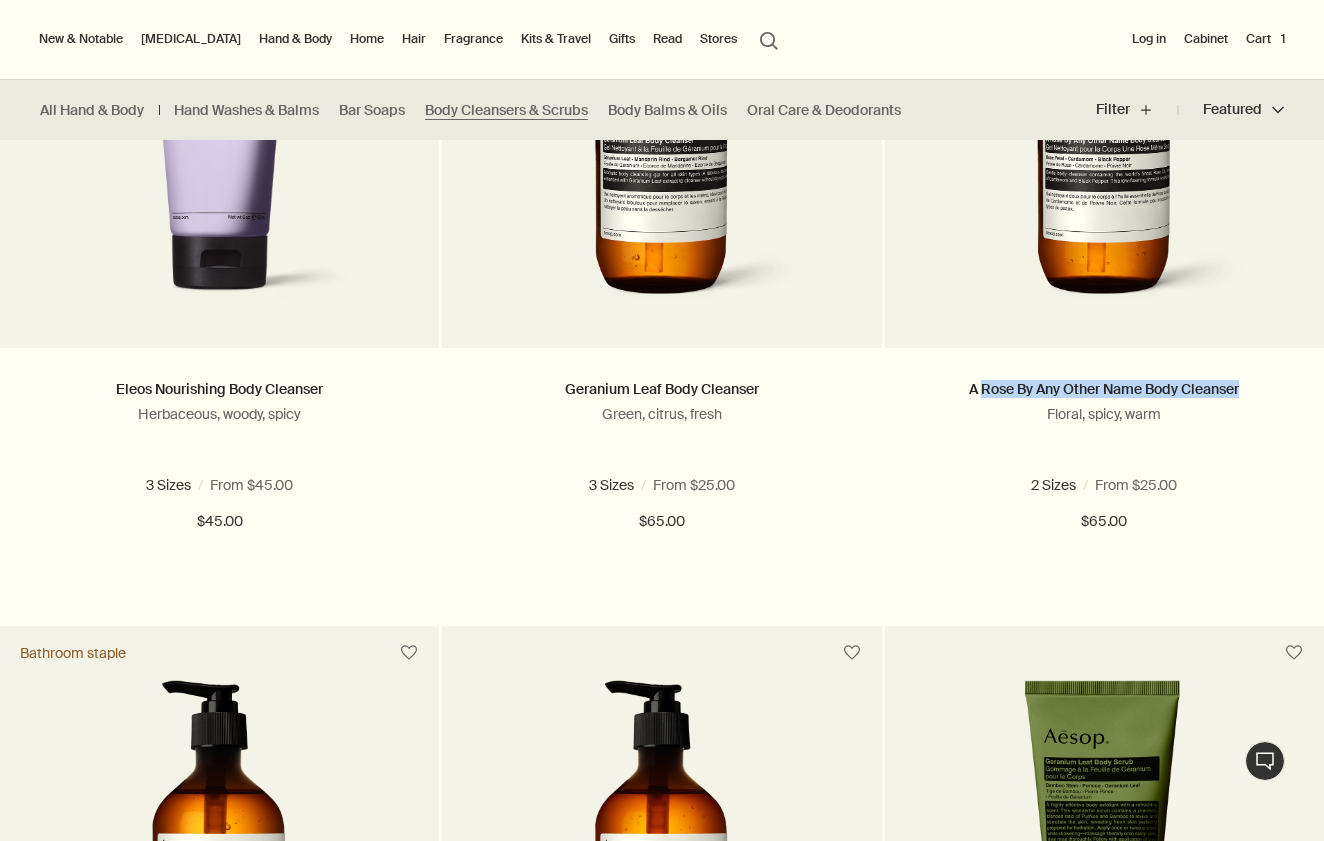 click on "Fragrance" at bounding box center (473, 39) 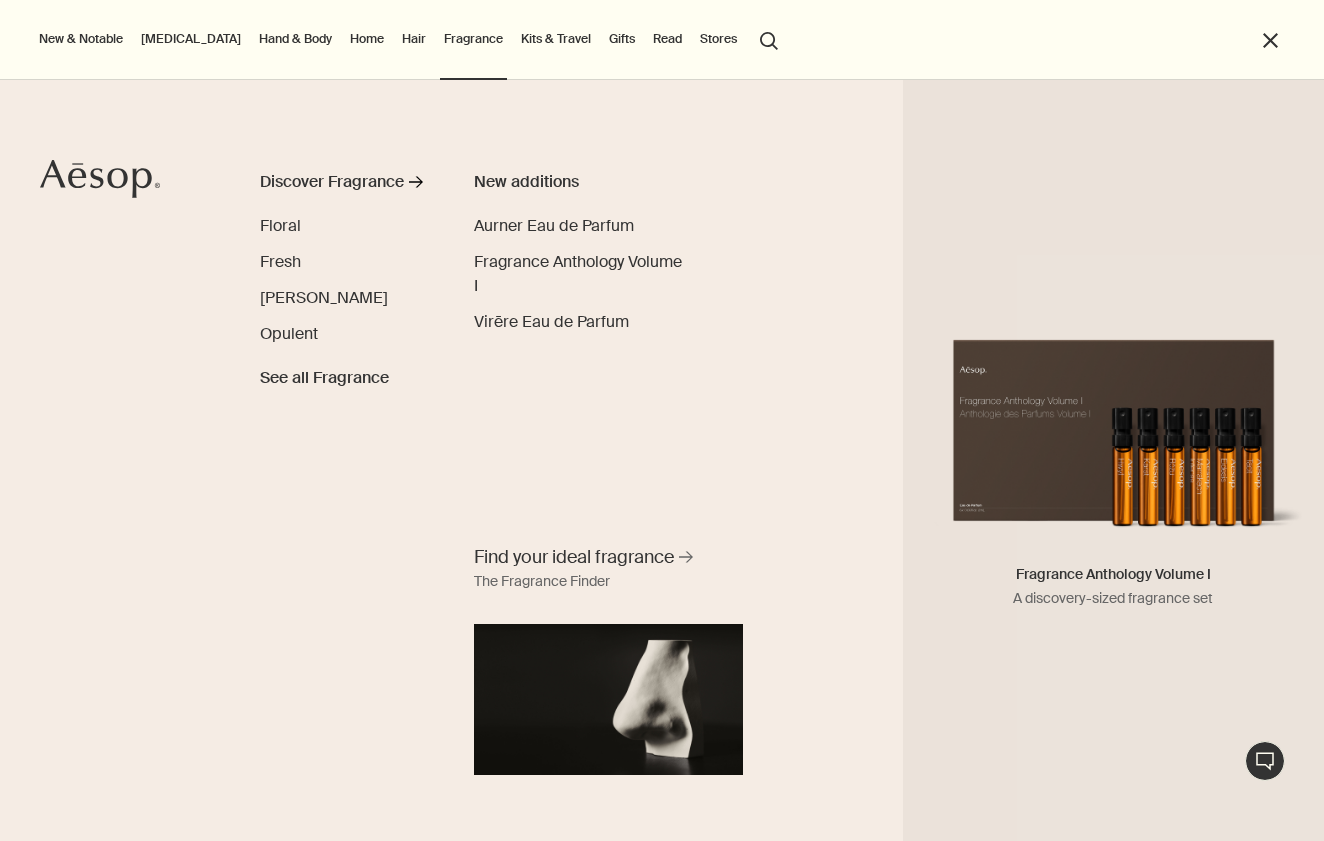 click on "Aurner Eau de Parfum Fragrance Anthology Volume I Fragrance Anthology Volume I A discovery-sized fragrance set Virēre Eau de Parfum" at bounding box center [580, 274] 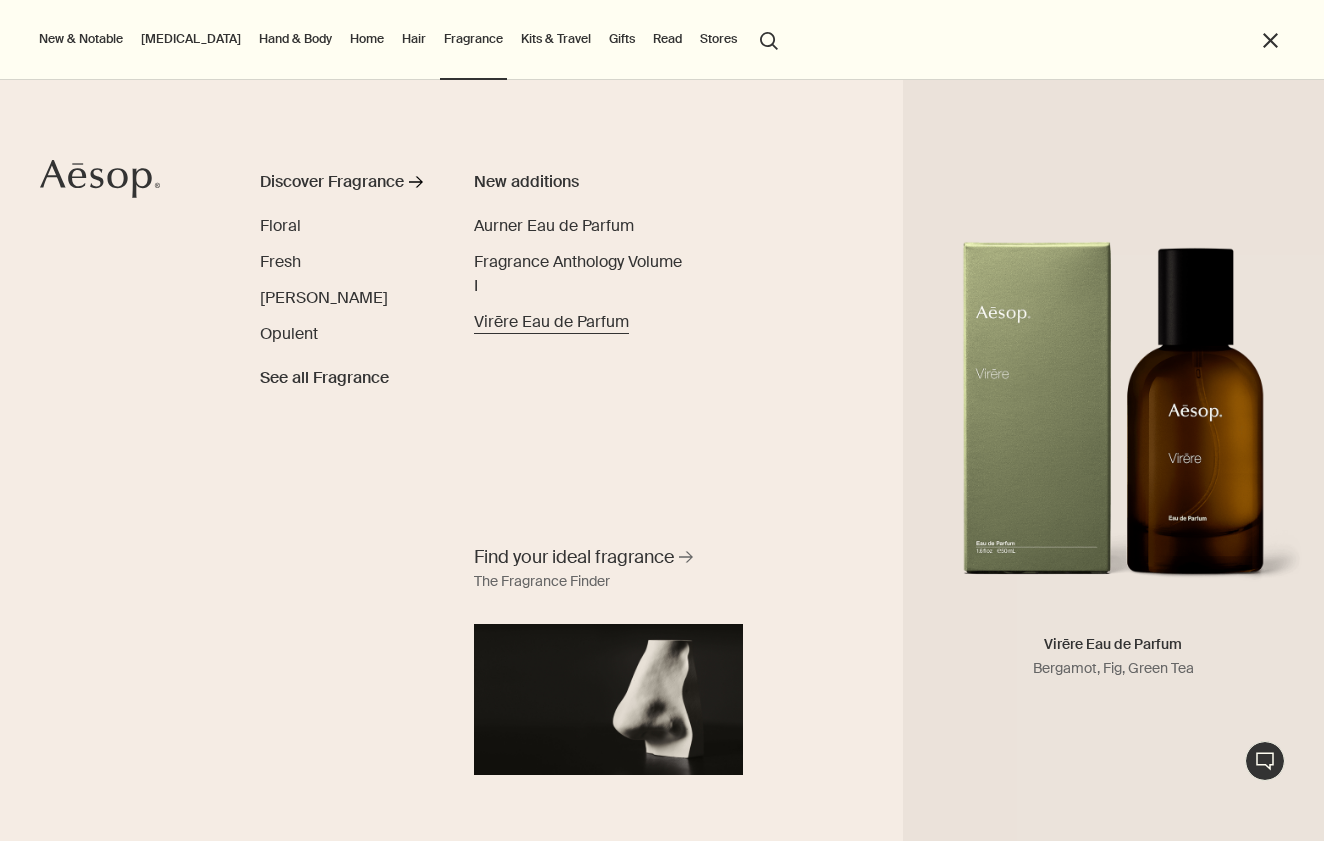 click on "Virēre Eau de Parfum" at bounding box center (551, 321) 